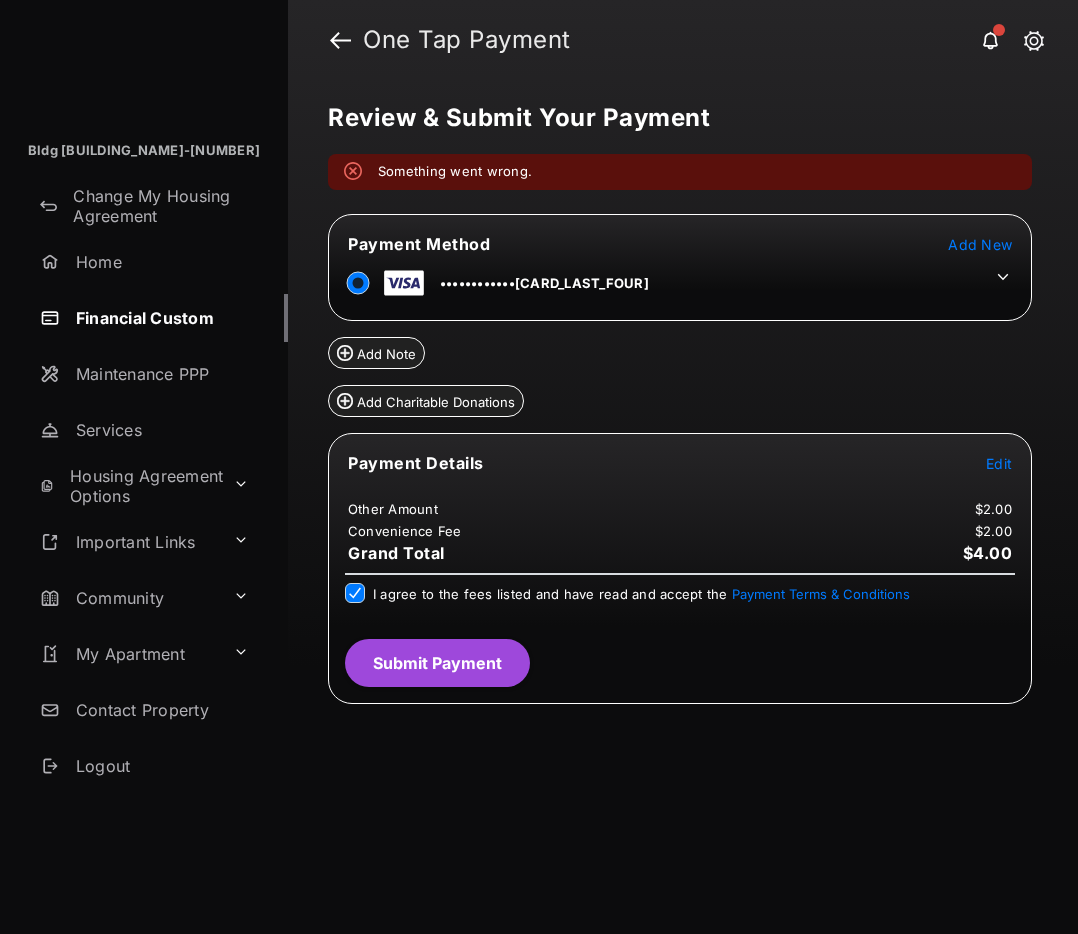 scroll, scrollTop: 0, scrollLeft: 0, axis: both 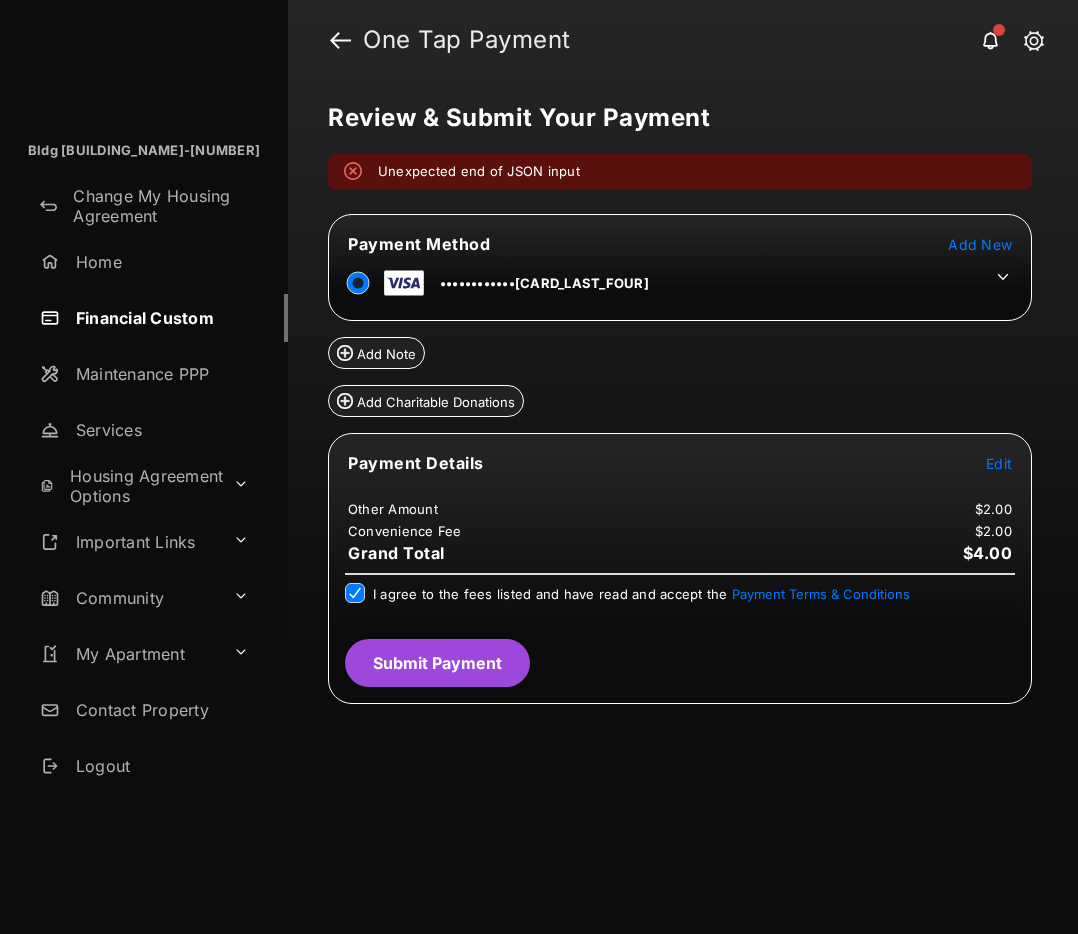click on "Submit Payment" at bounding box center [437, 663] 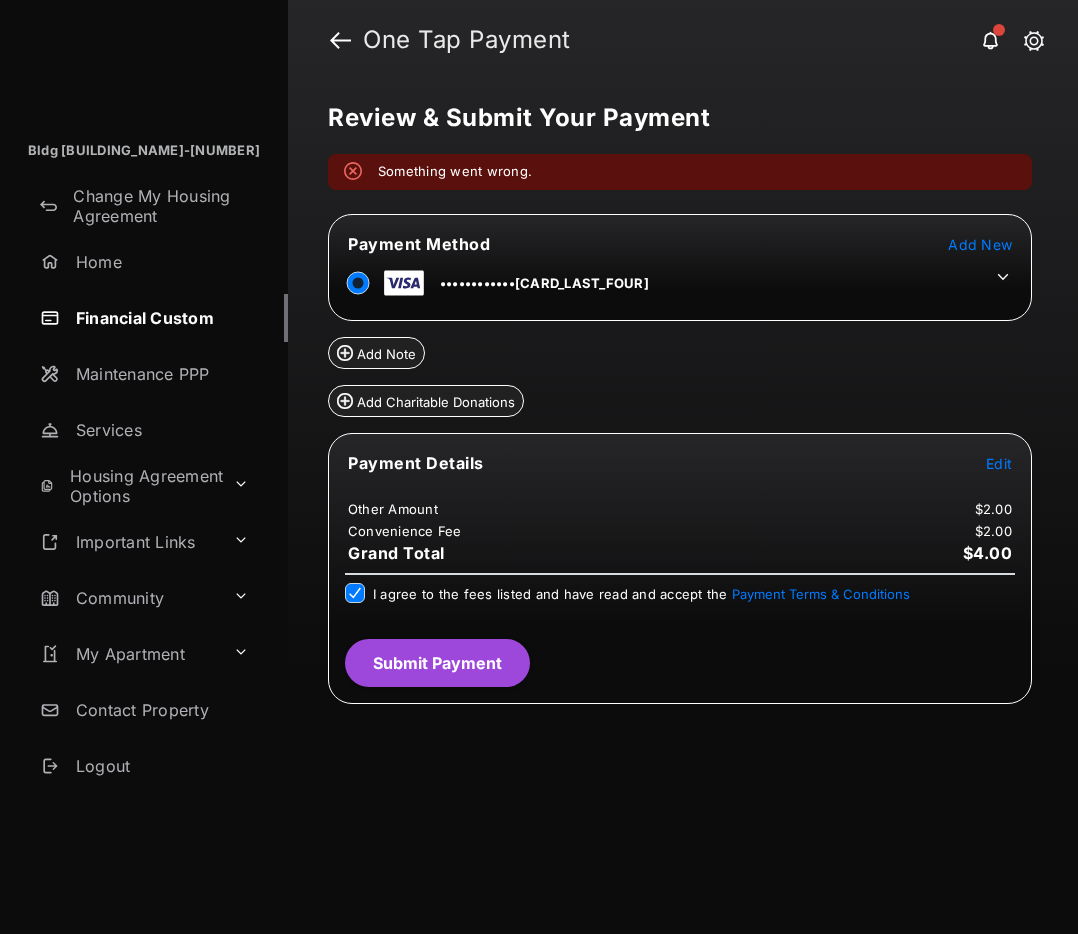 click on "Submit Payment" at bounding box center (437, 663) 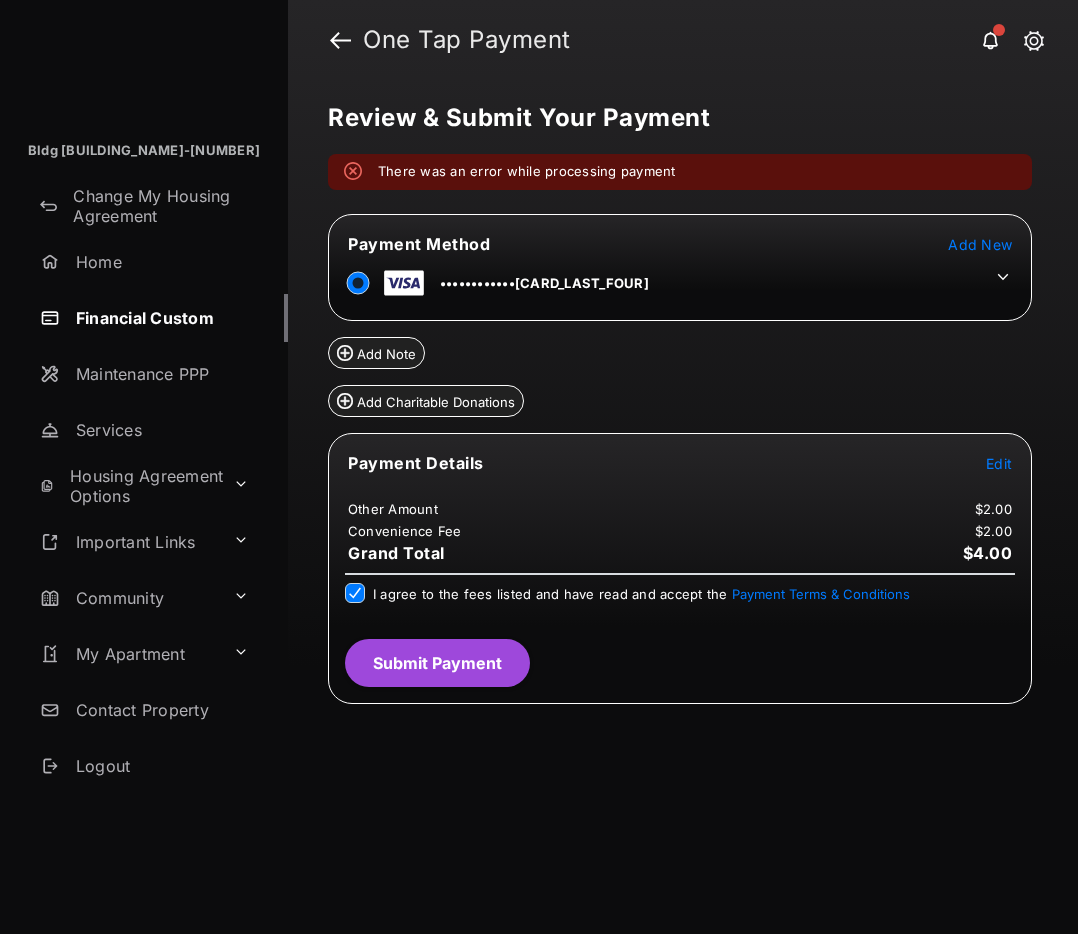 click on "Submit Payment" at bounding box center (437, 663) 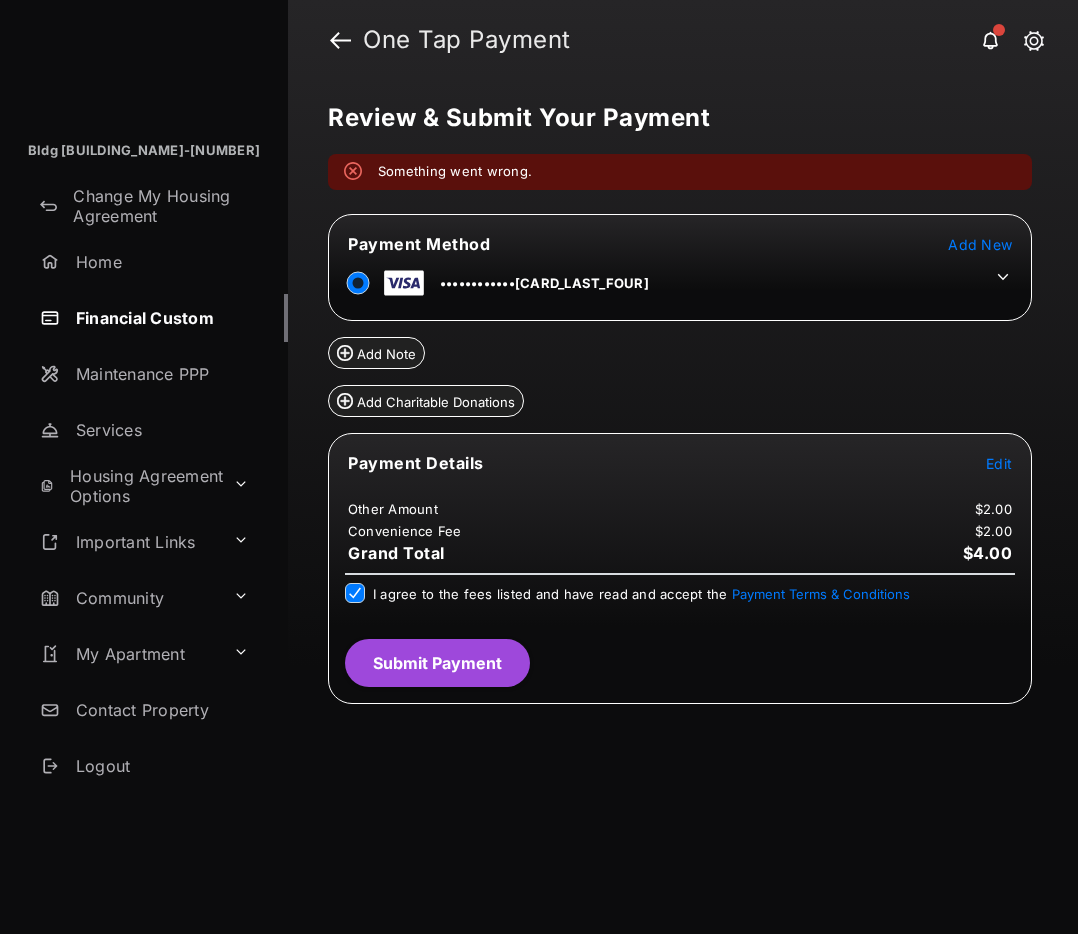 click on "Submit Payment" at bounding box center [437, 663] 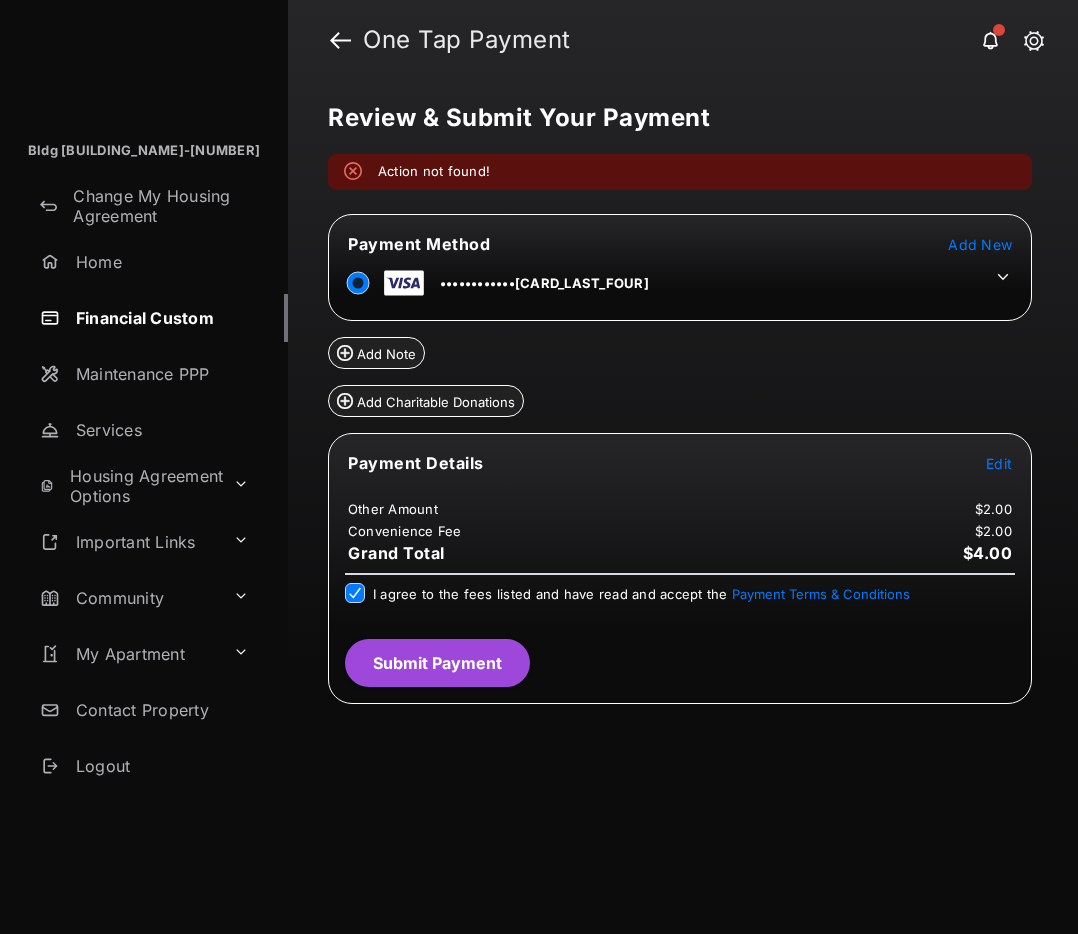 click on "Submit Payment" at bounding box center [437, 663] 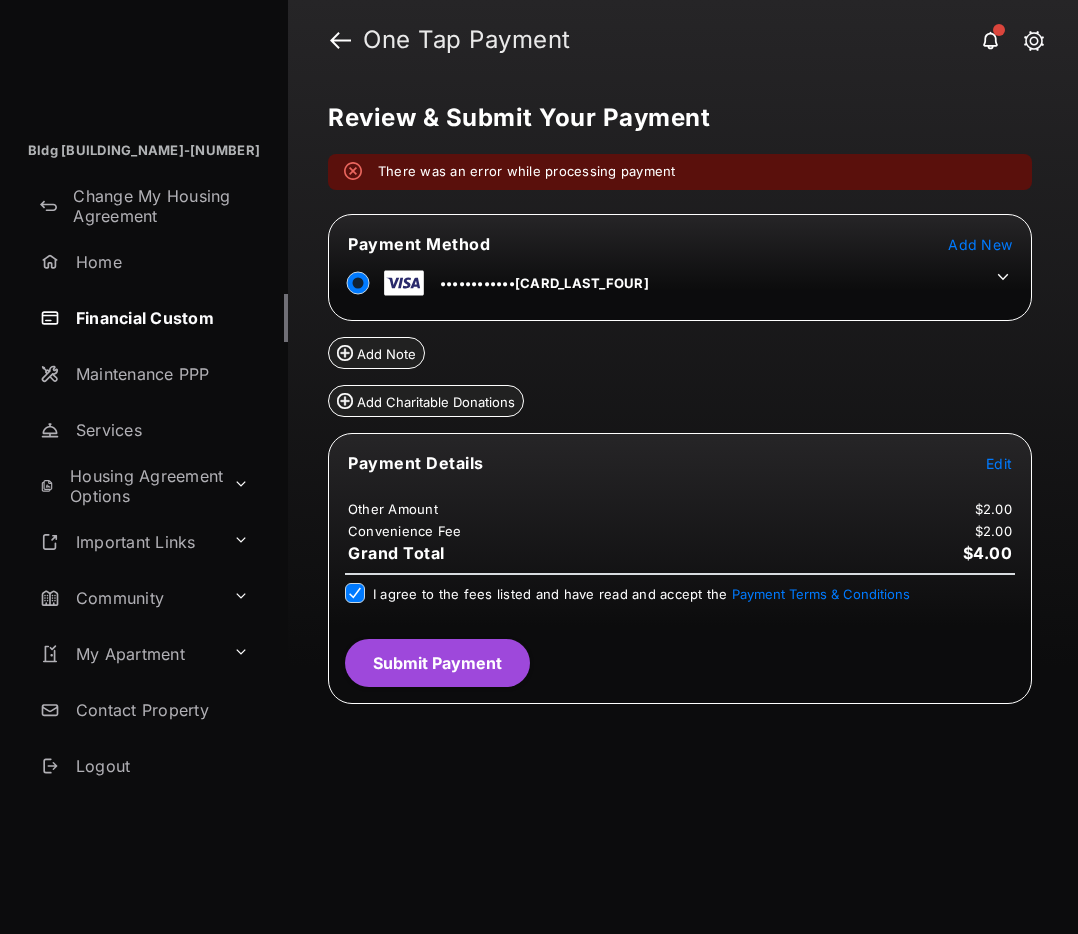 click on "Submit Payment" at bounding box center (437, 663) 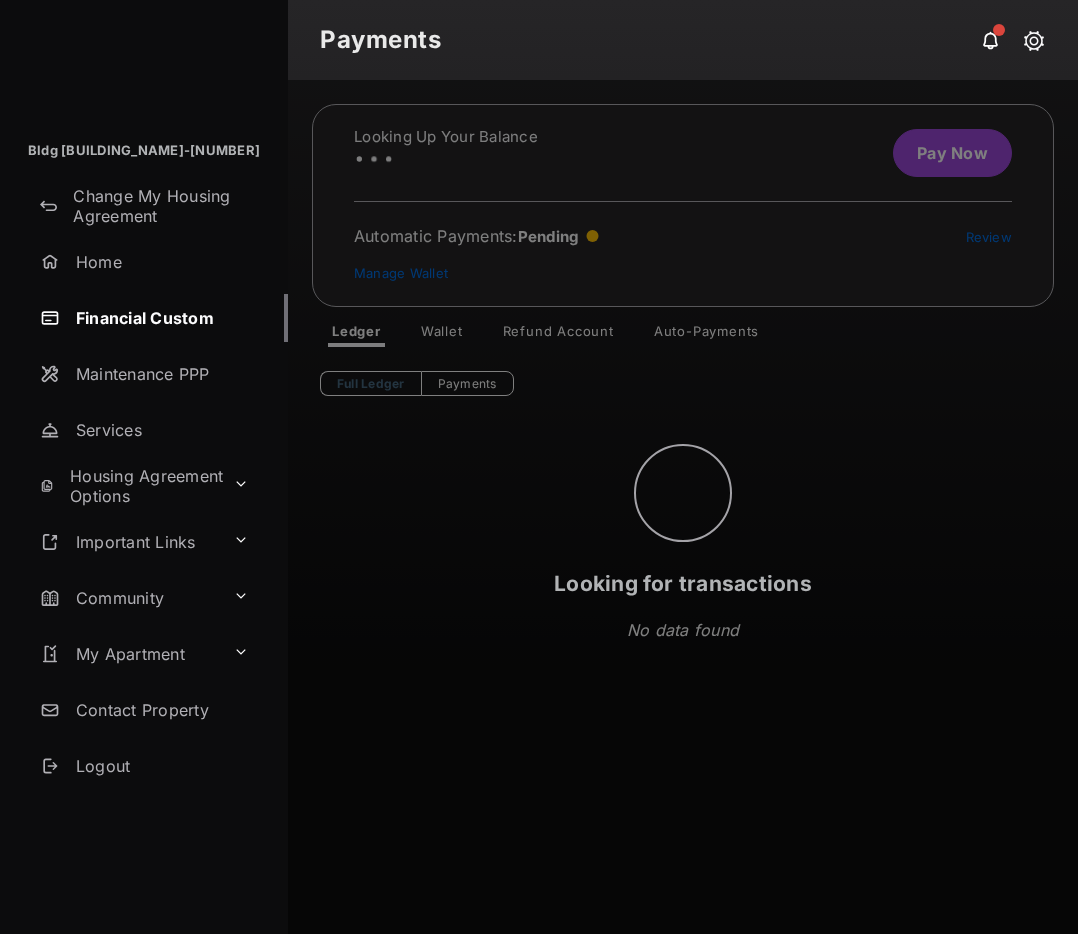 click on "Looking for transactions" at bounding box center [683, 507] 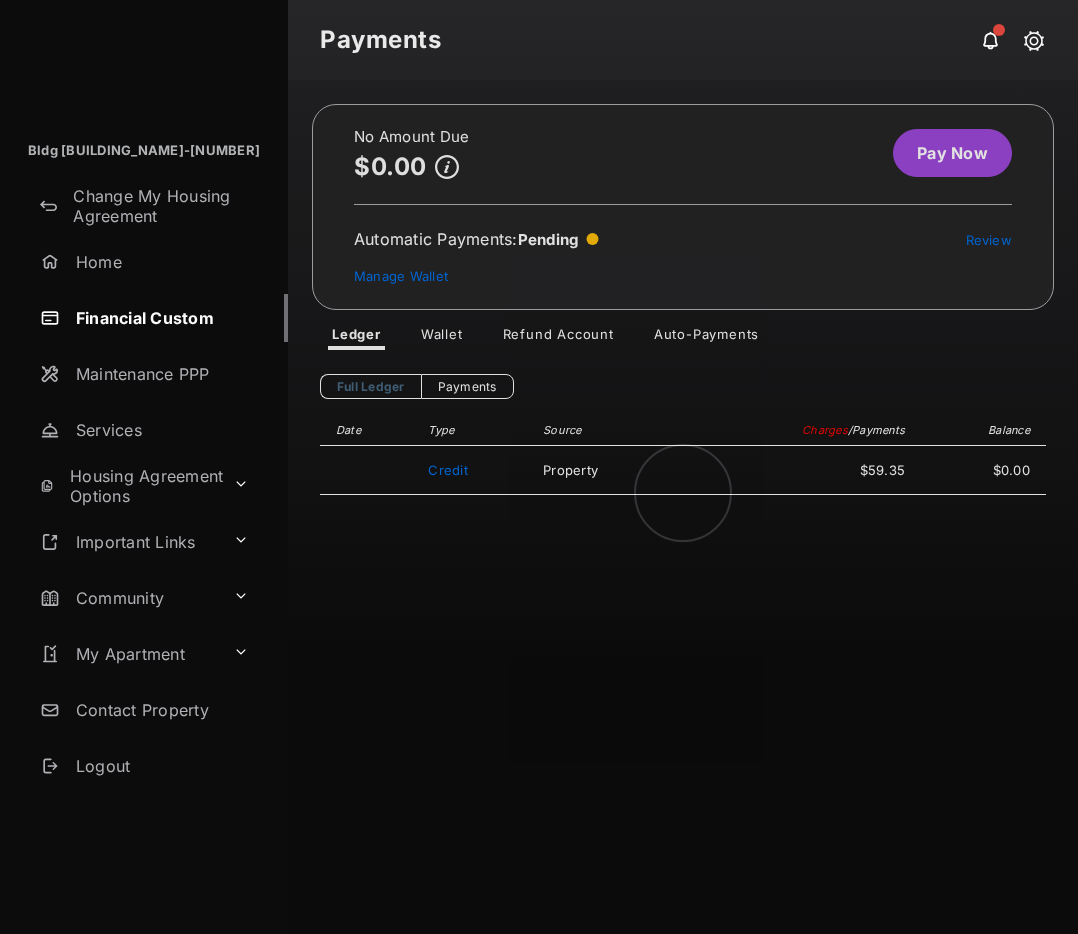 click at bounding box center [683, 507] 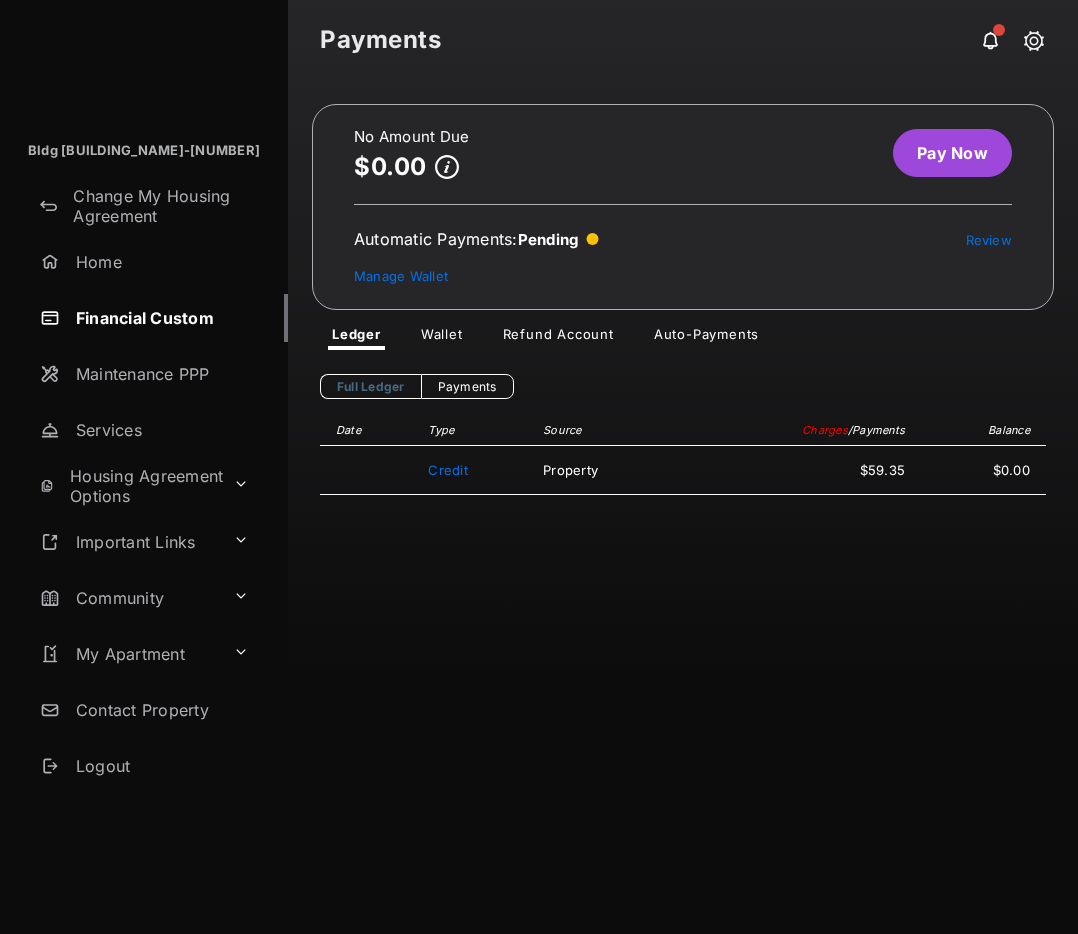 click on "Wallet" at bounding box center [442, 338] 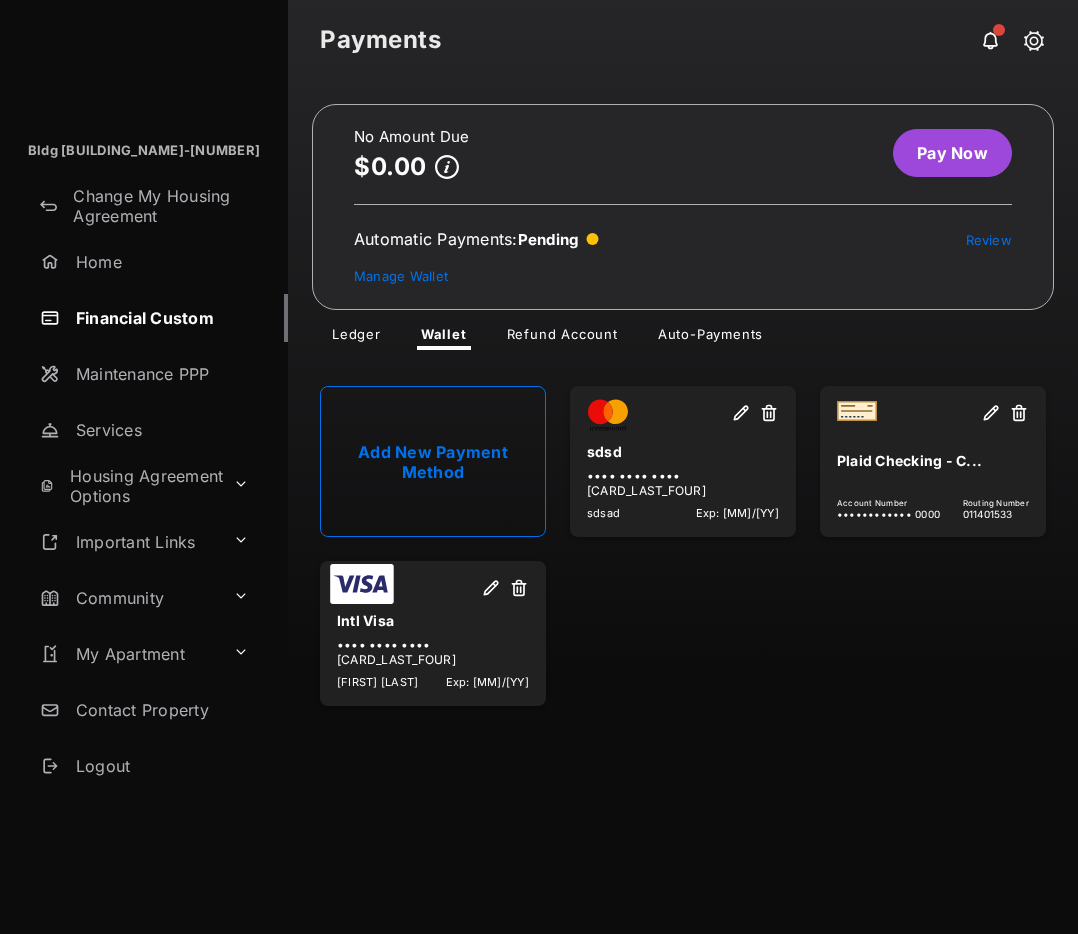 click at bounding box center (491, 589) 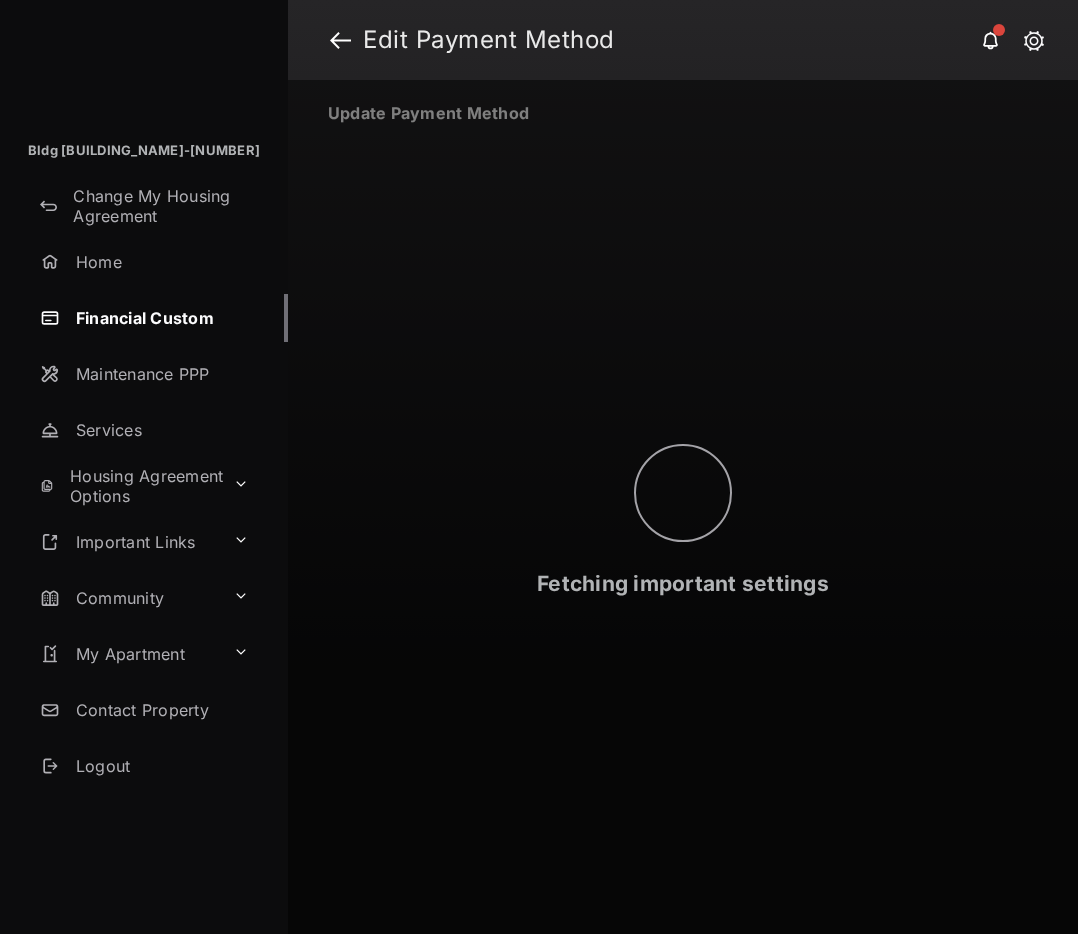 select on "**" 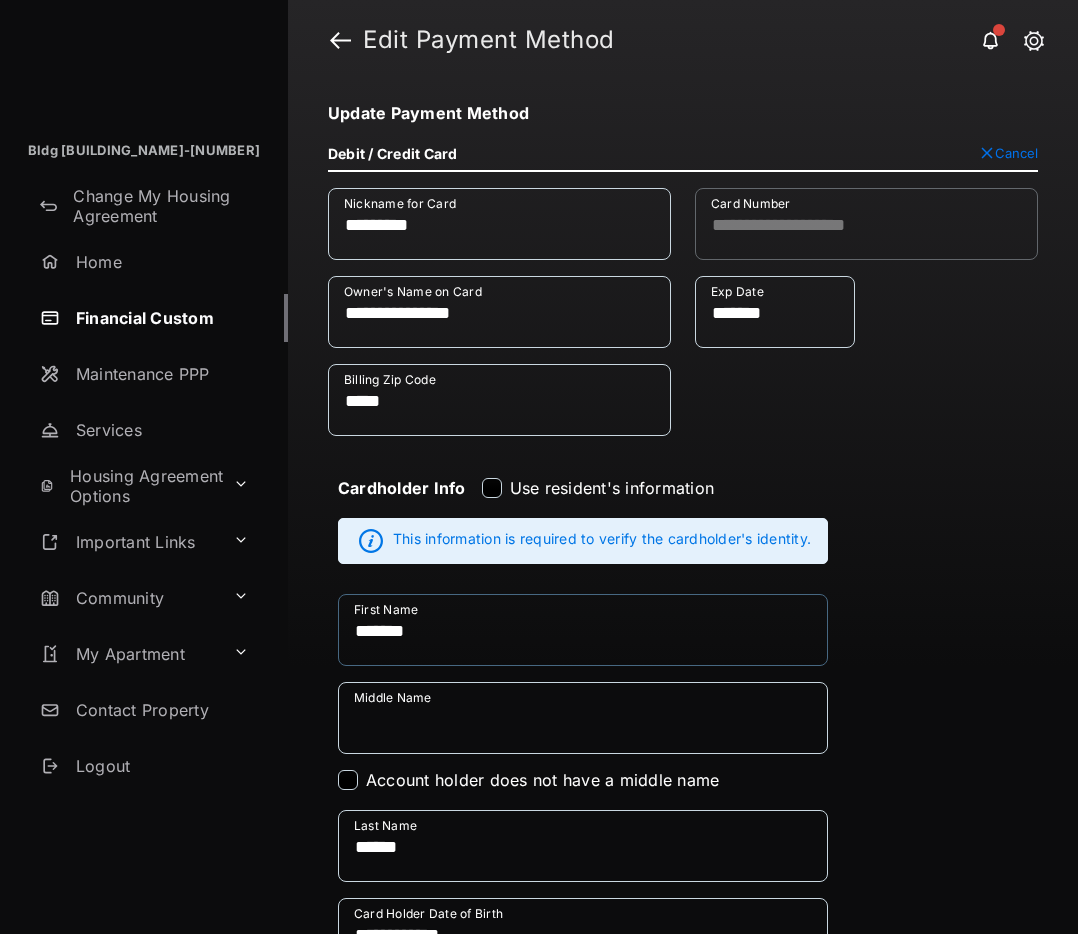 drag, startPoint x: 442, startPoint y: 621, endPoint x: 245, endPoint y: 625, distance: 197.0406 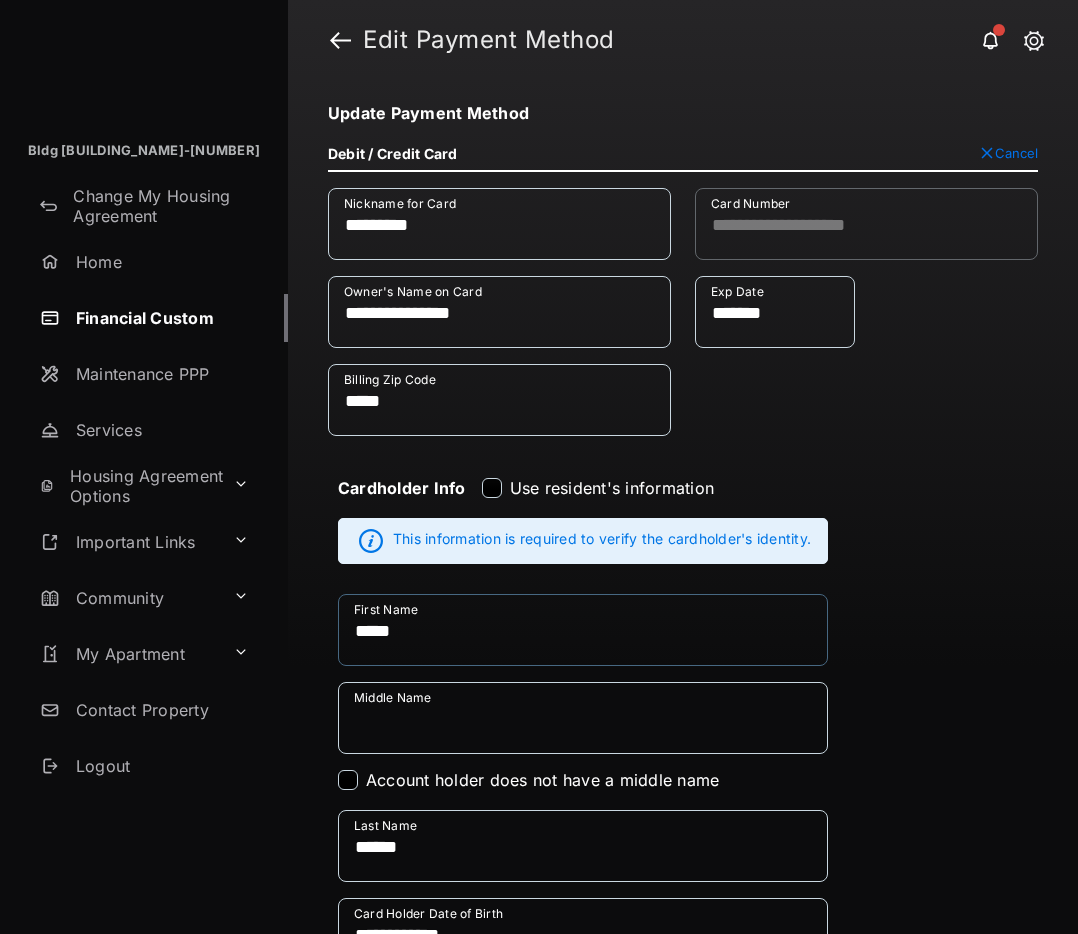 type on "*****" 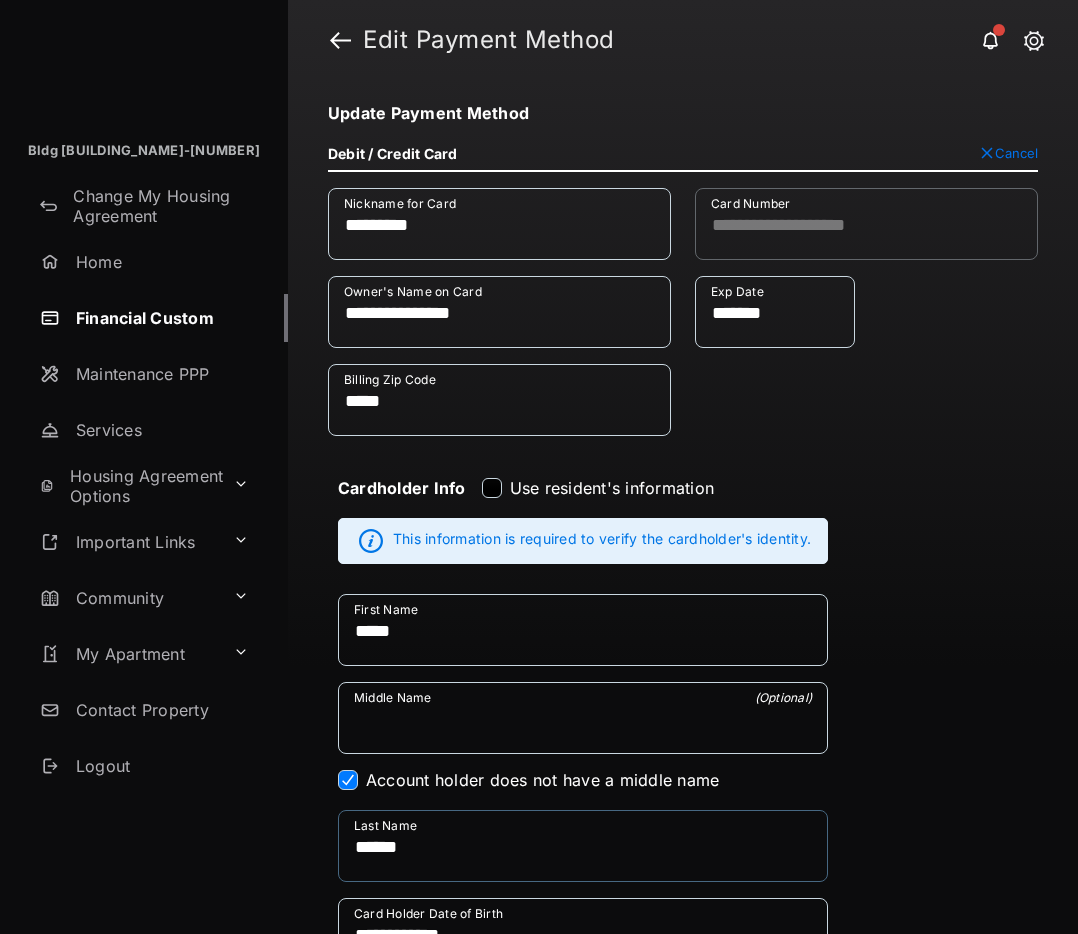 drag, startPoint x: 430, startPoint y: 842, endPoint x: 335, endPoint y: 861, distance: 96.88137 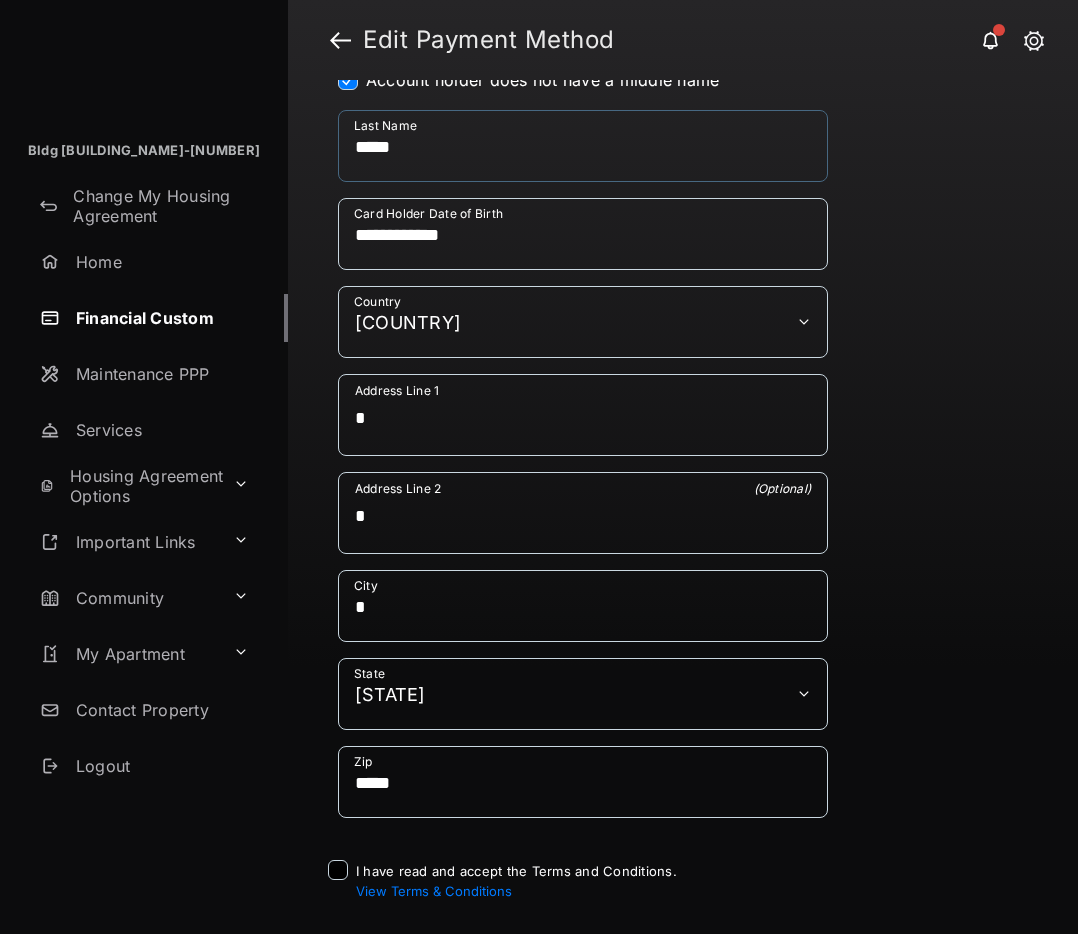 scroll, scrollTop: 753, scrollLeft: 0, axis: vertical 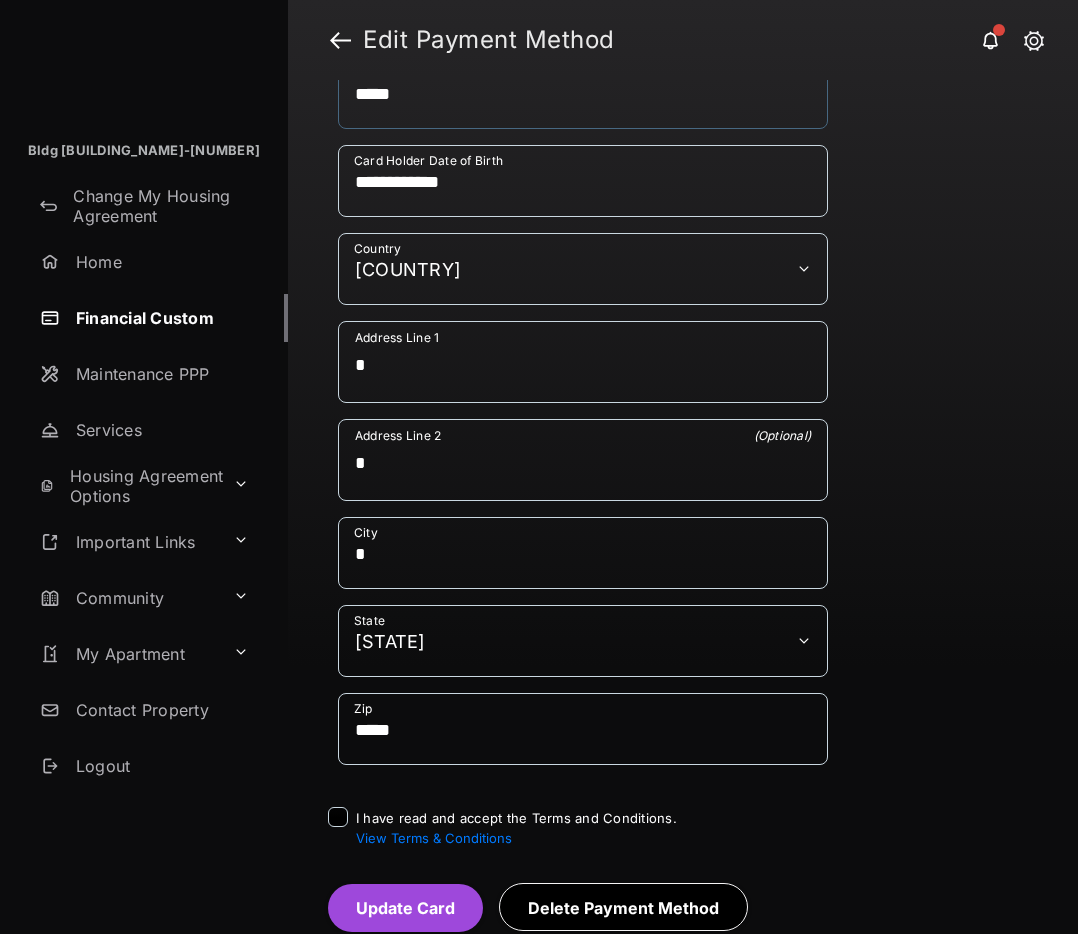 type on "*****" 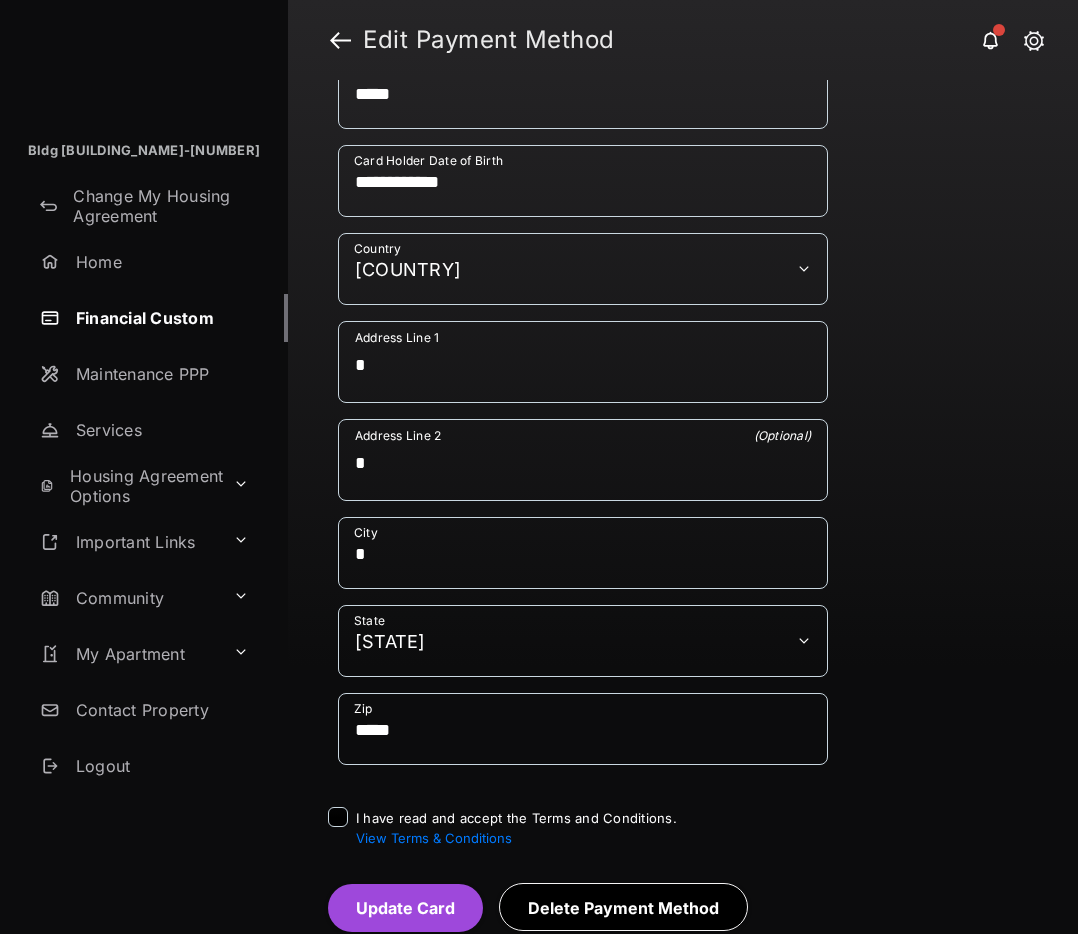 click on "I have read and accept the Terms and Conditions. View Terms & Conditions" at bounding box center (683, 829) 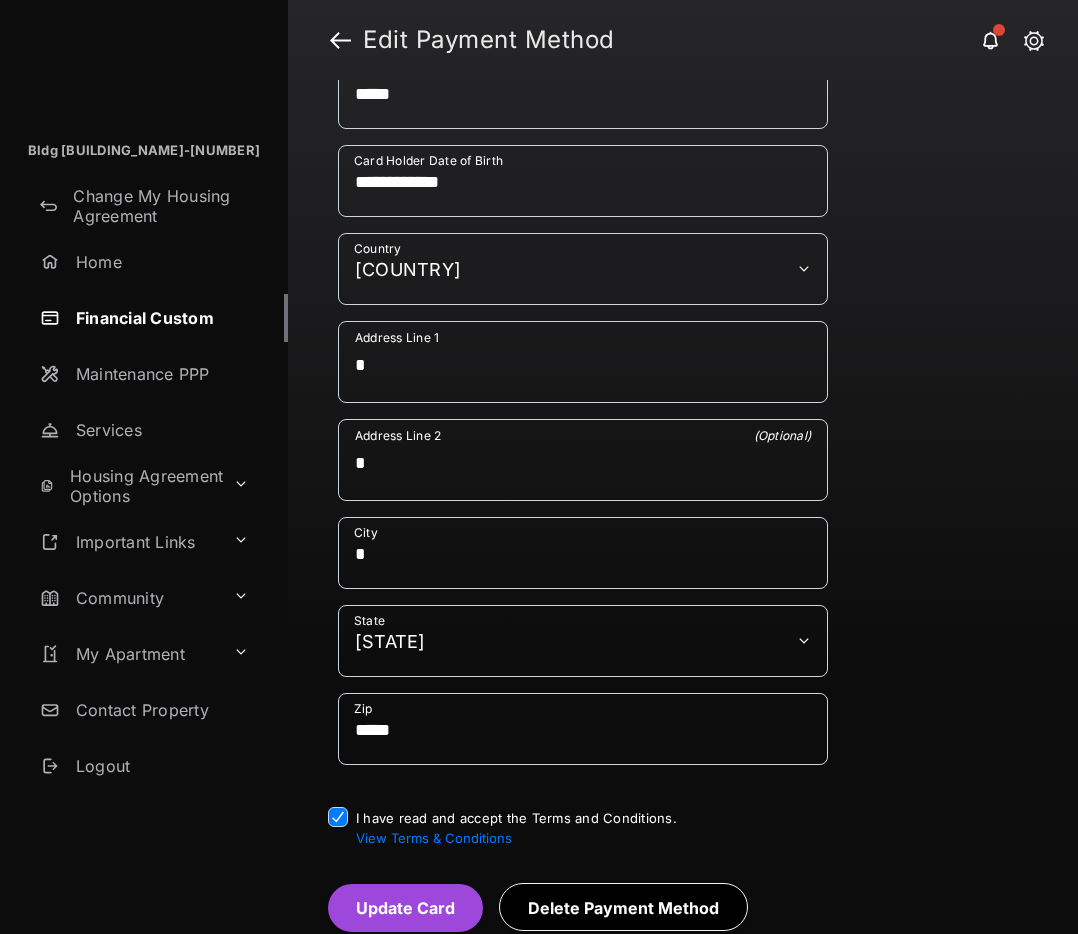 click on "Update   Card" at bounding box center (405, 908) 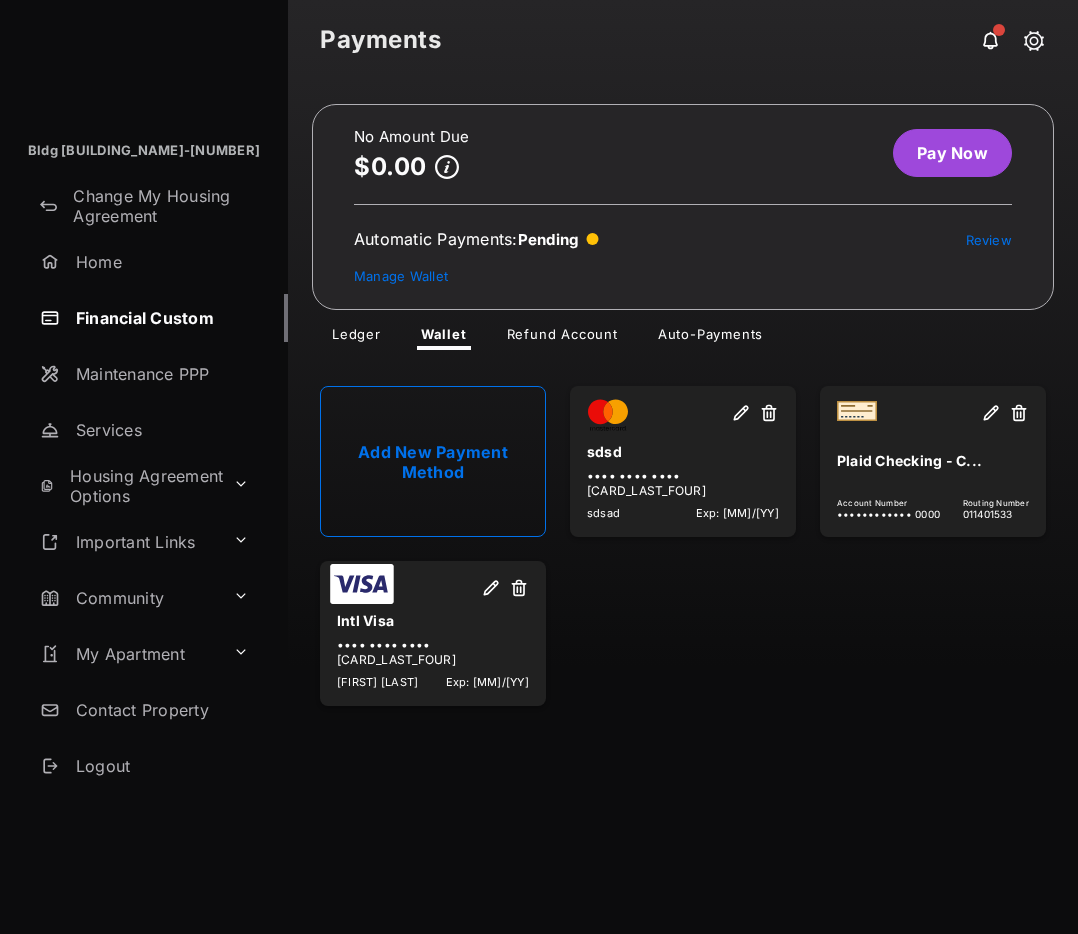 click on "Pay Now" at bounding box center [952, 153] 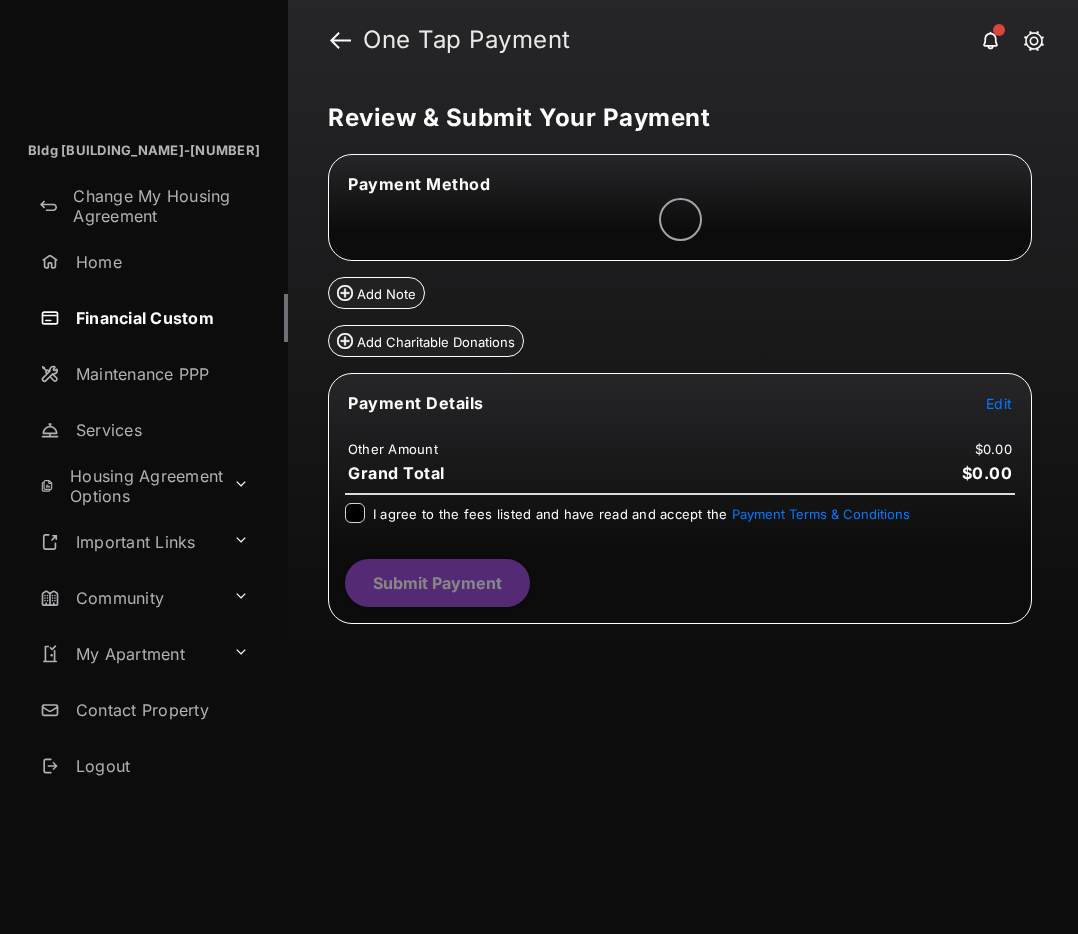 click on "Edit" at bounding box center [999, 403] 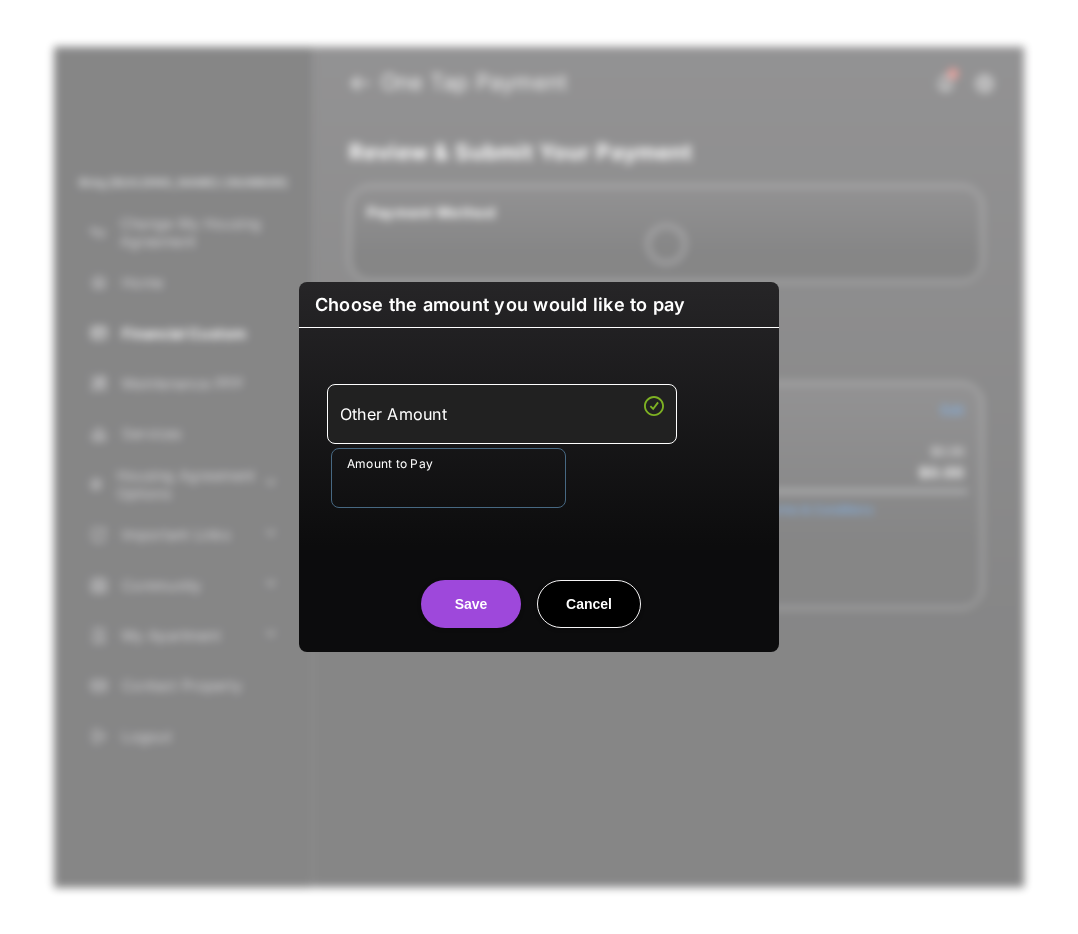 click on "Amount to Pay" at bounding box center (448, 478) 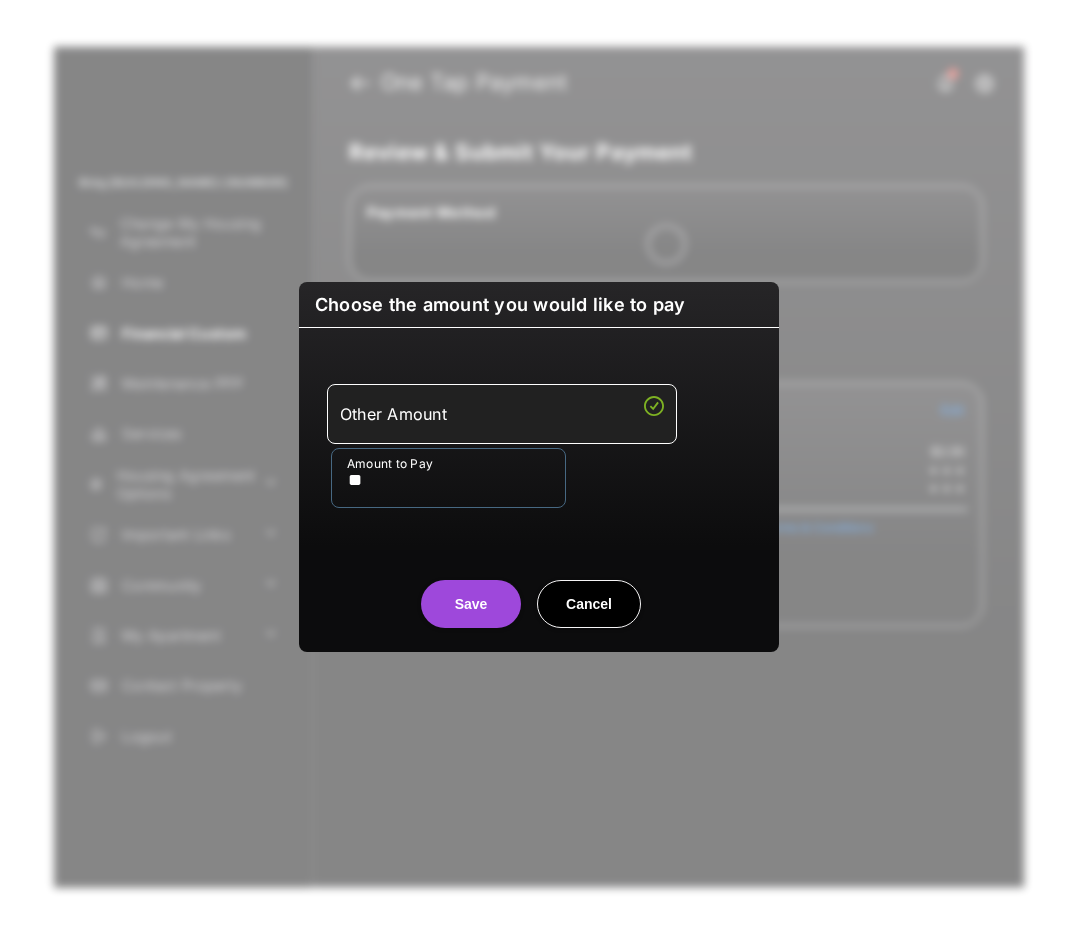type on "**" 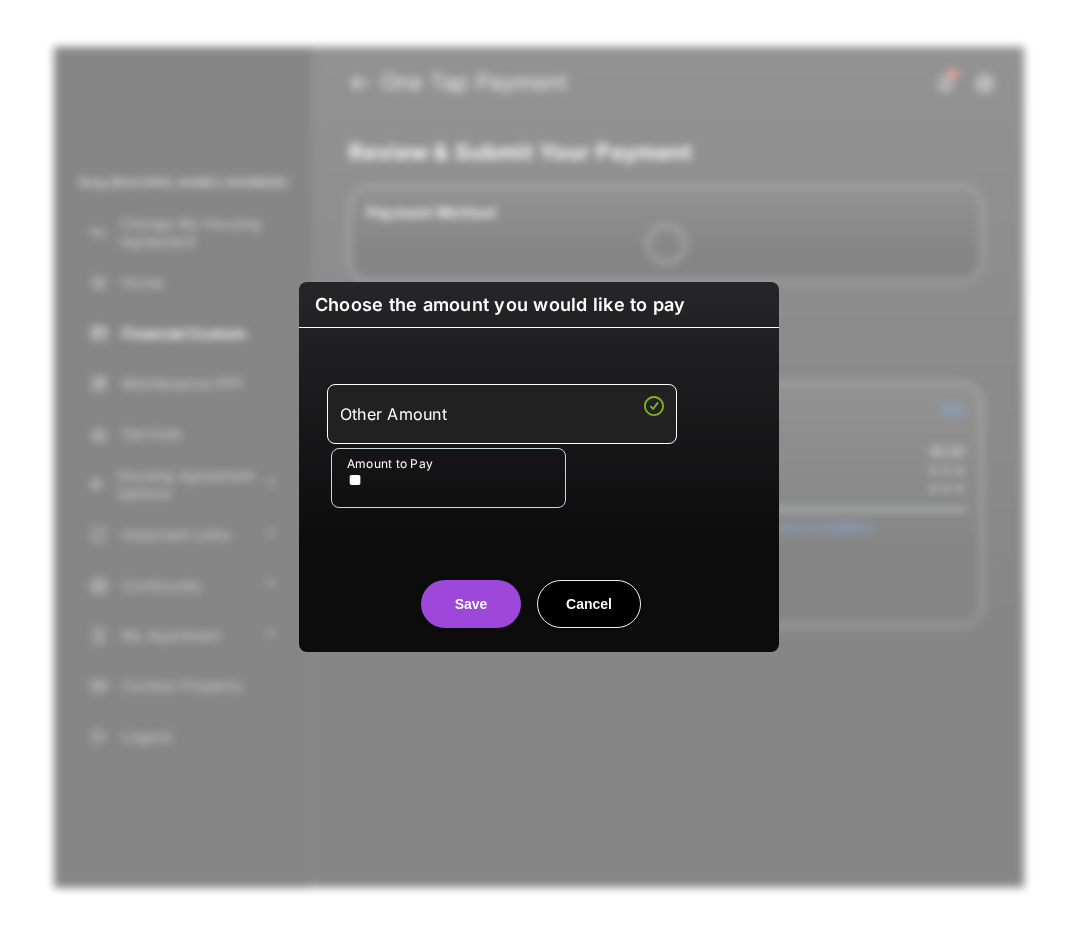 click on "Save" at bounding box center (471, 604) 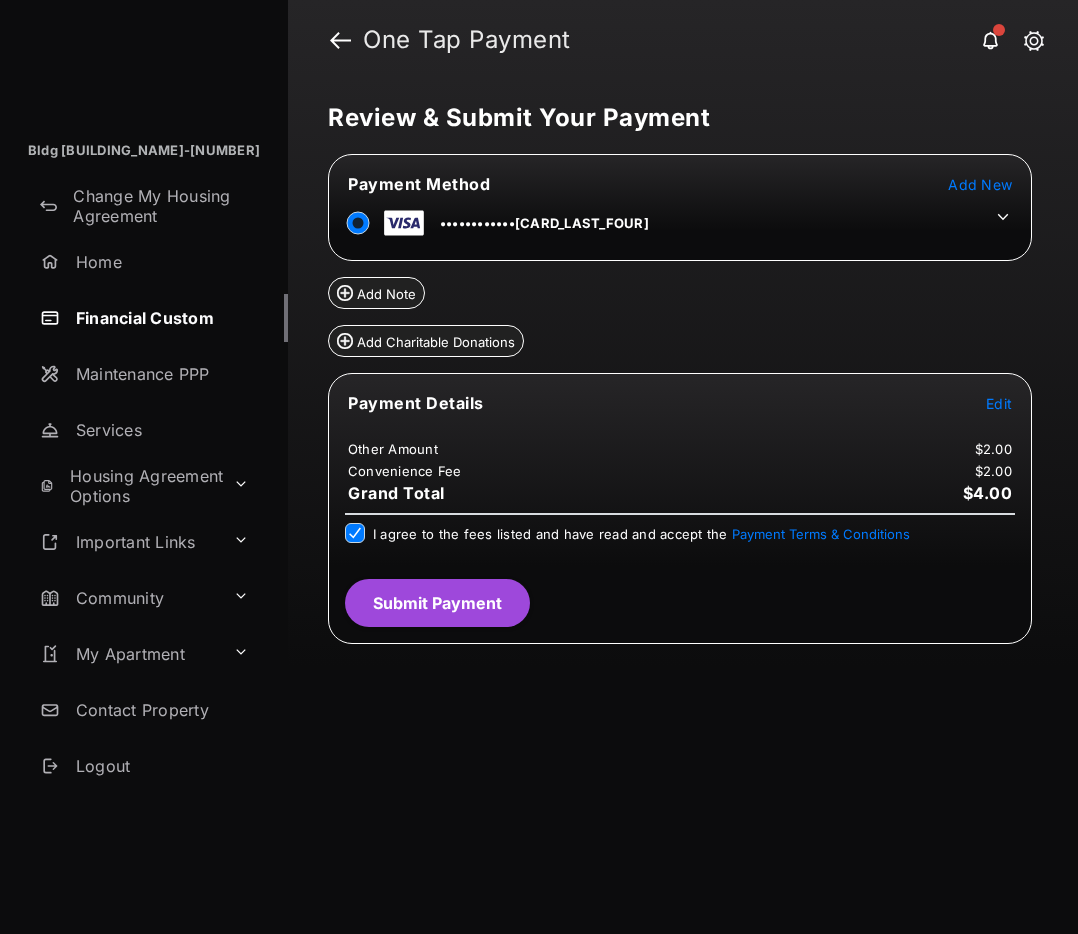 click on "Submit Payment" at bounding box center (437, 603) 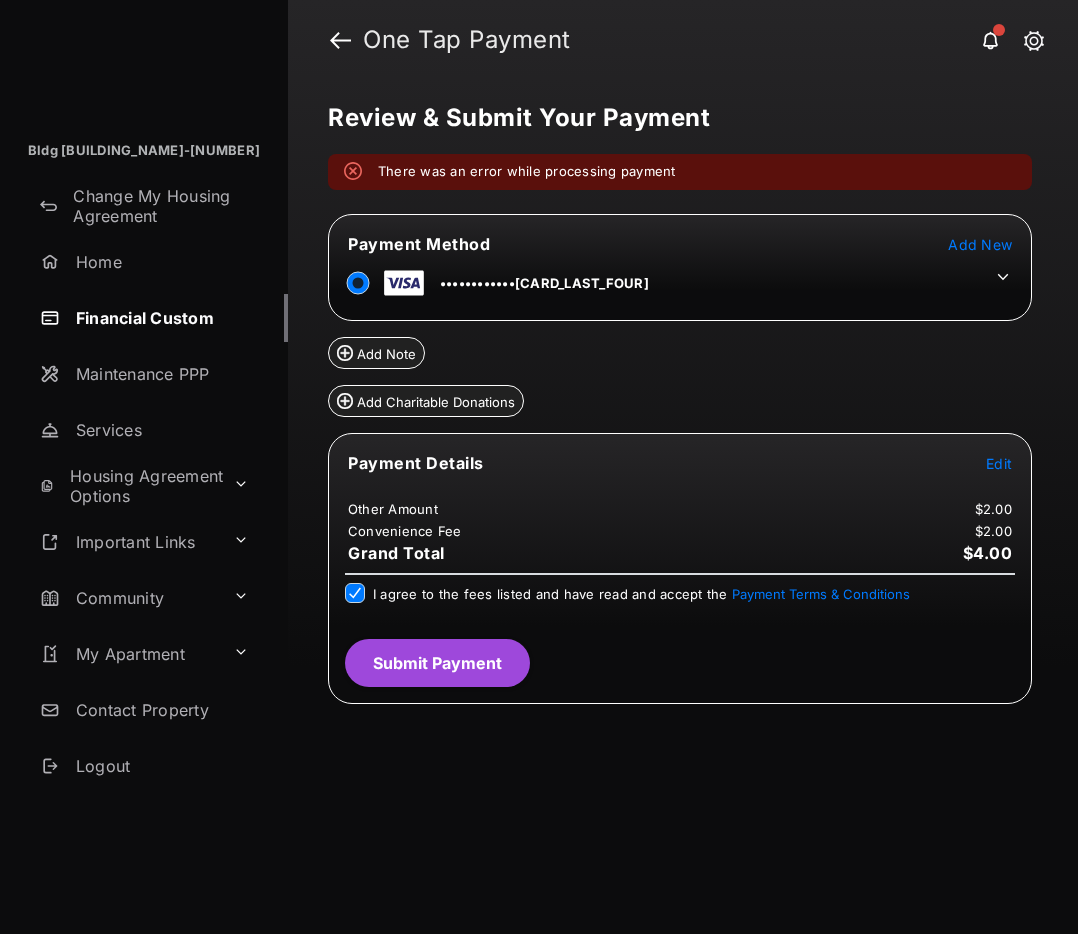 click on "Submit Payment" at bounding box center (437, 663) 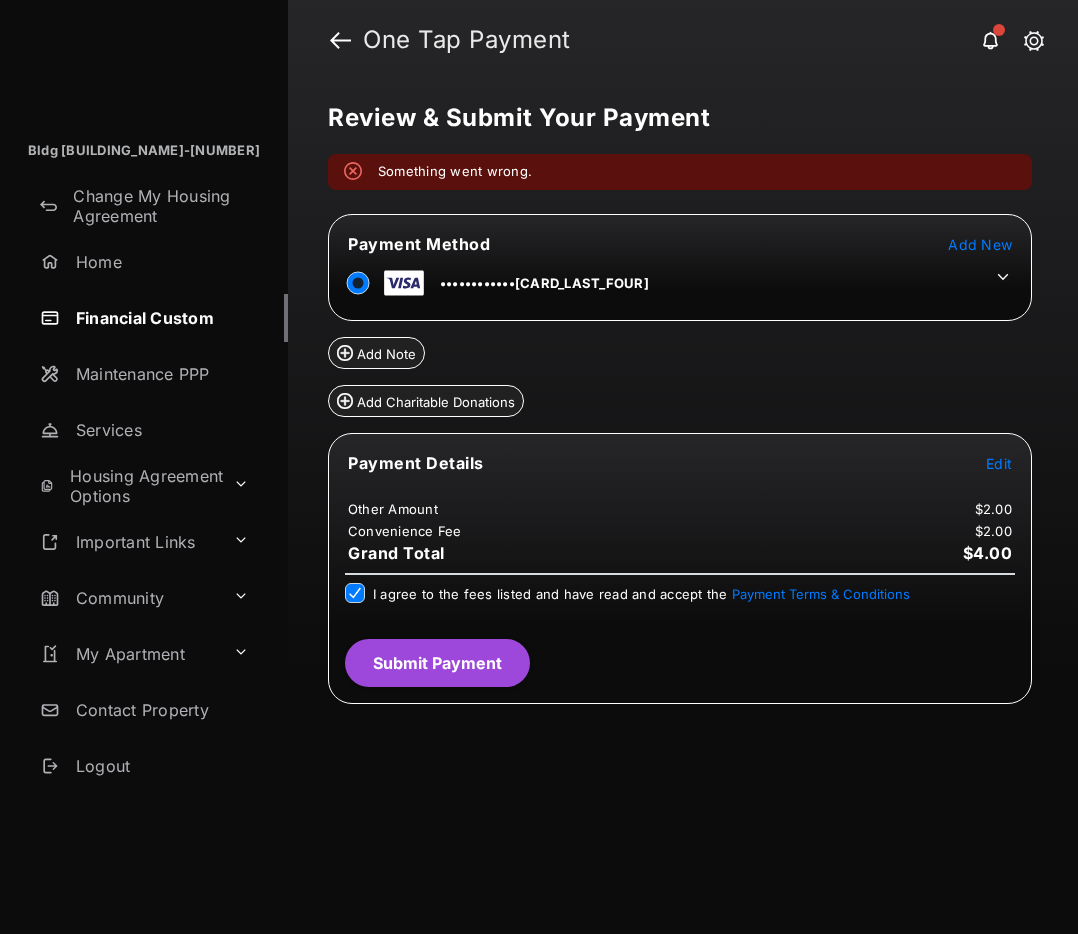 click on "Submit Payment" at bounding box center (437, 663) 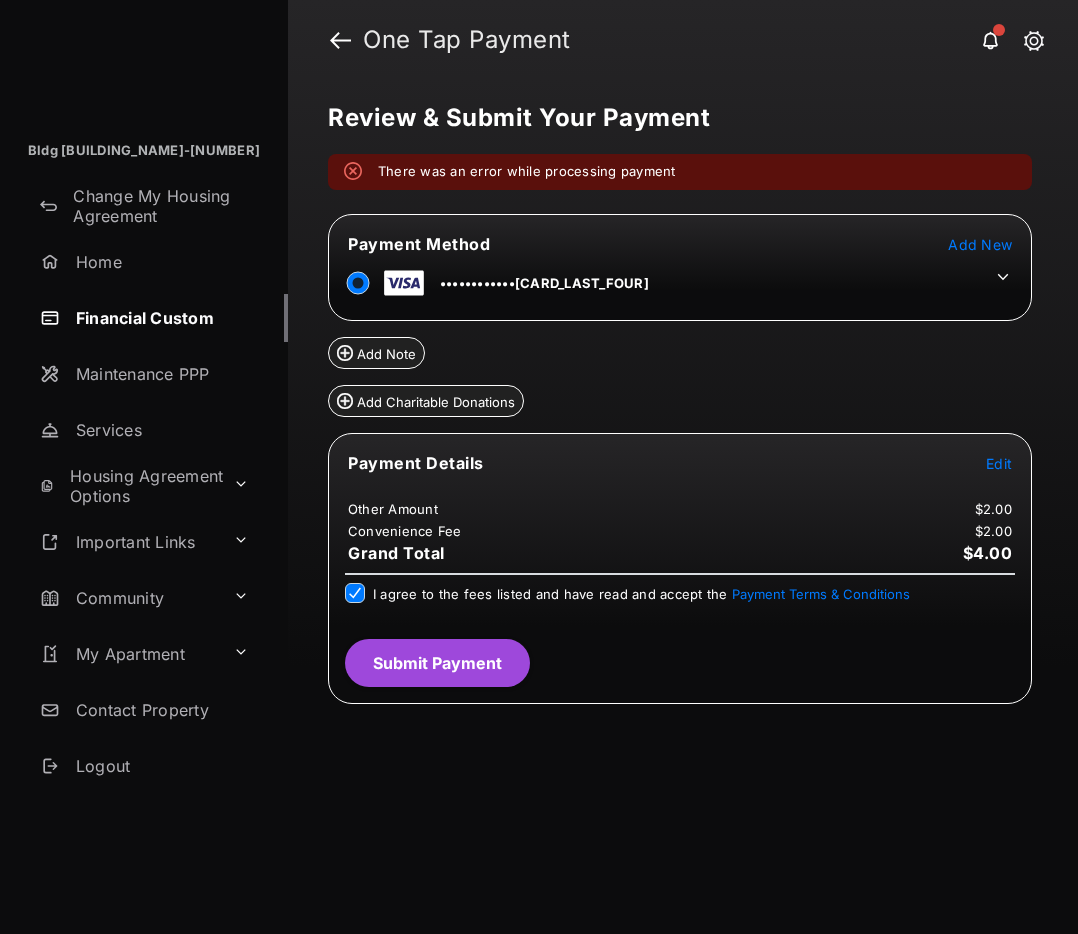 click on "Submit Payment" at bounding box center [437, 663] 